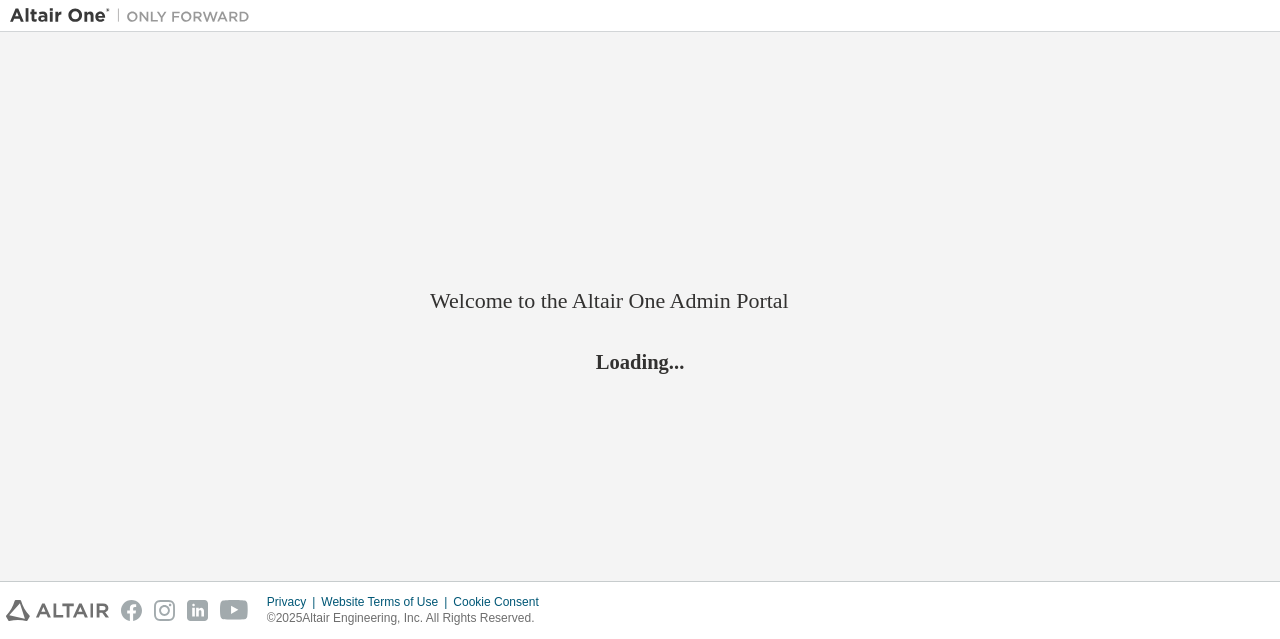 scroll, scrollTop: 0, scrollLeft: 0, axis: both 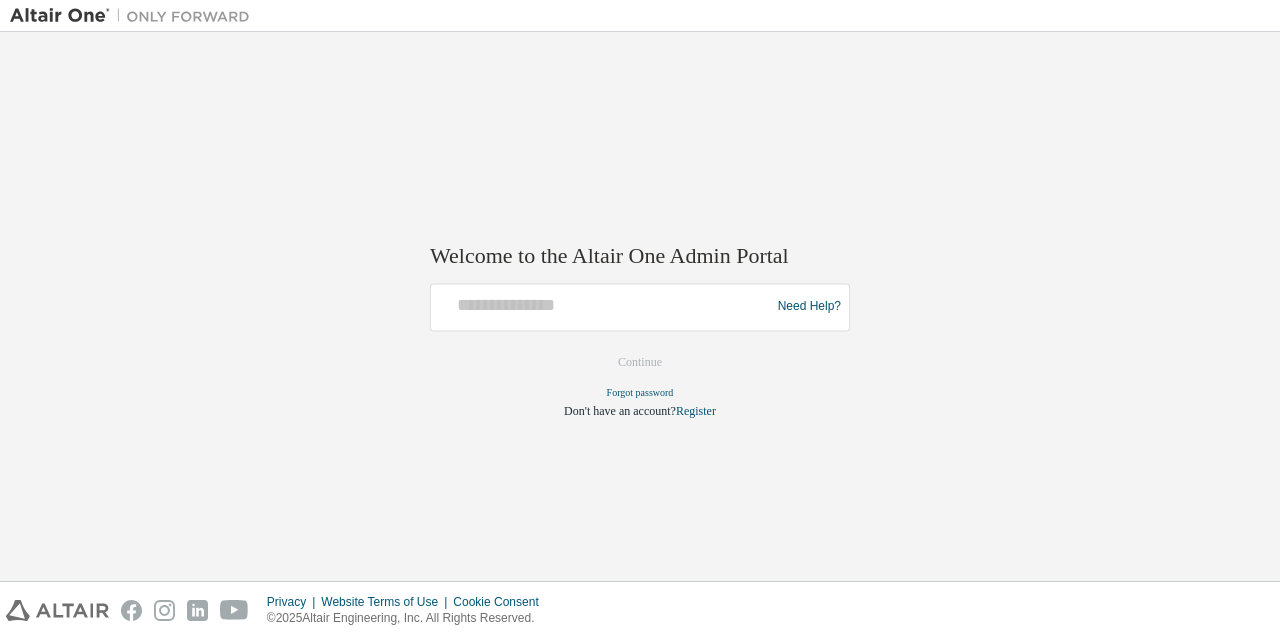 click on "Need Help? Please make sure that you provide your Global Login as
email (e.g. @example.com, @example.com) Please enter a valid e-mail address. Continue Forgot password Don't have an account?  Register" at bounding box center [640, 351] 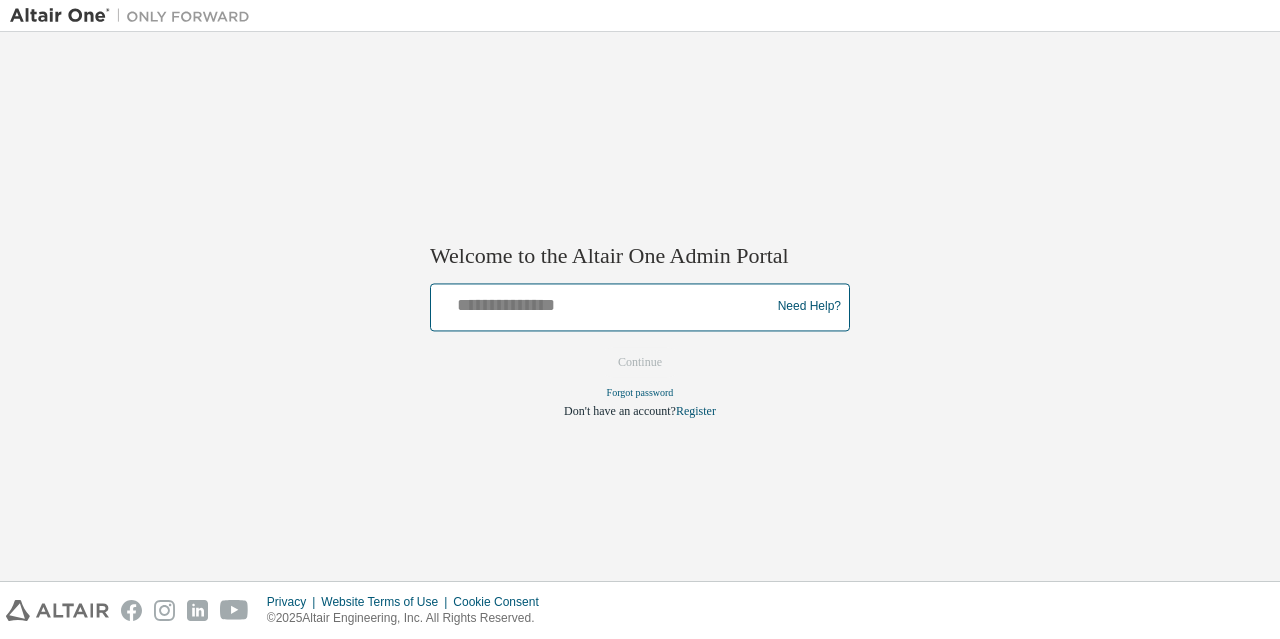 click at bounding box center [603, 302] 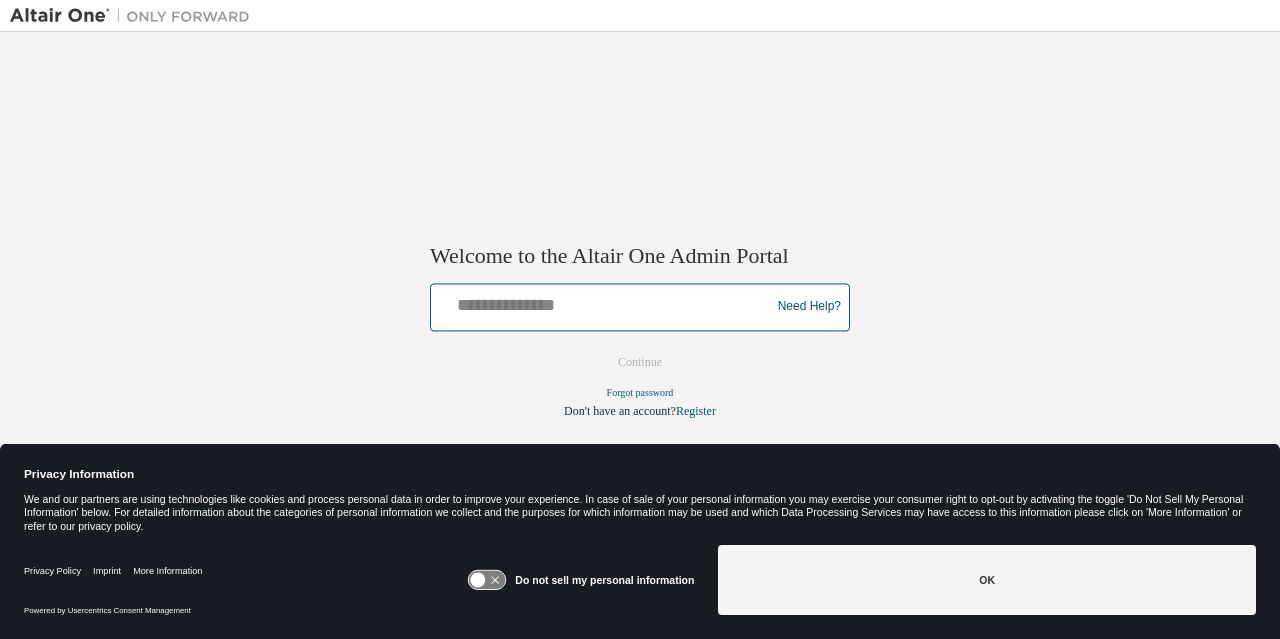 click at bounding box center (603, 302) 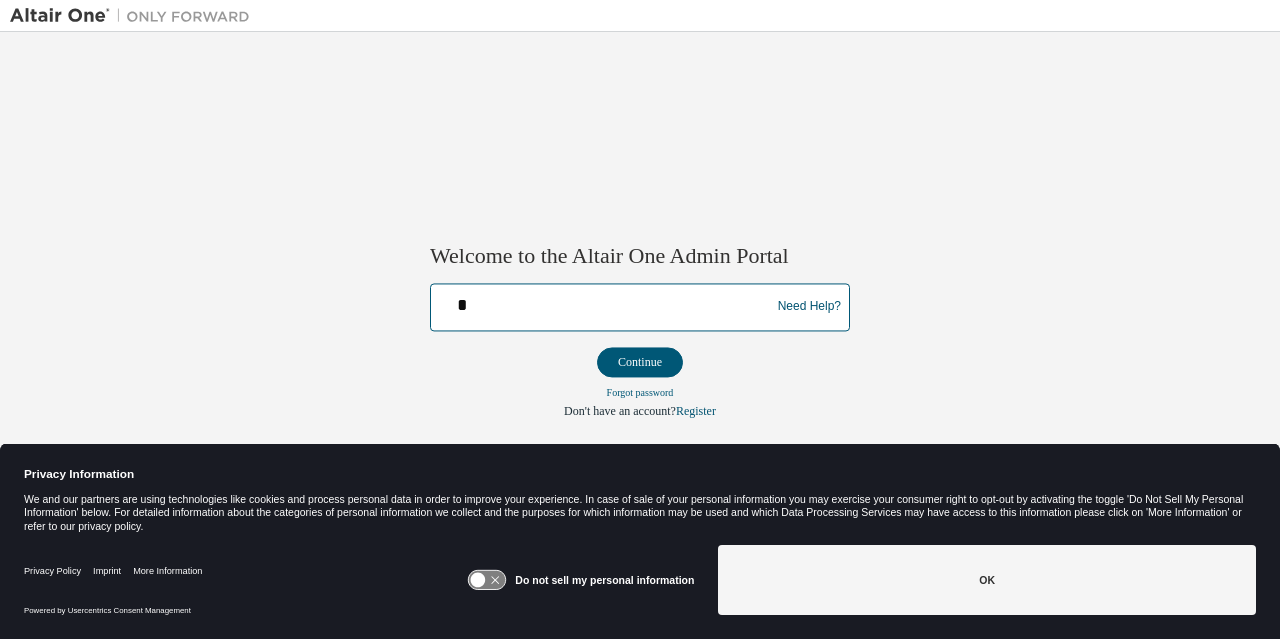 type on "**********" 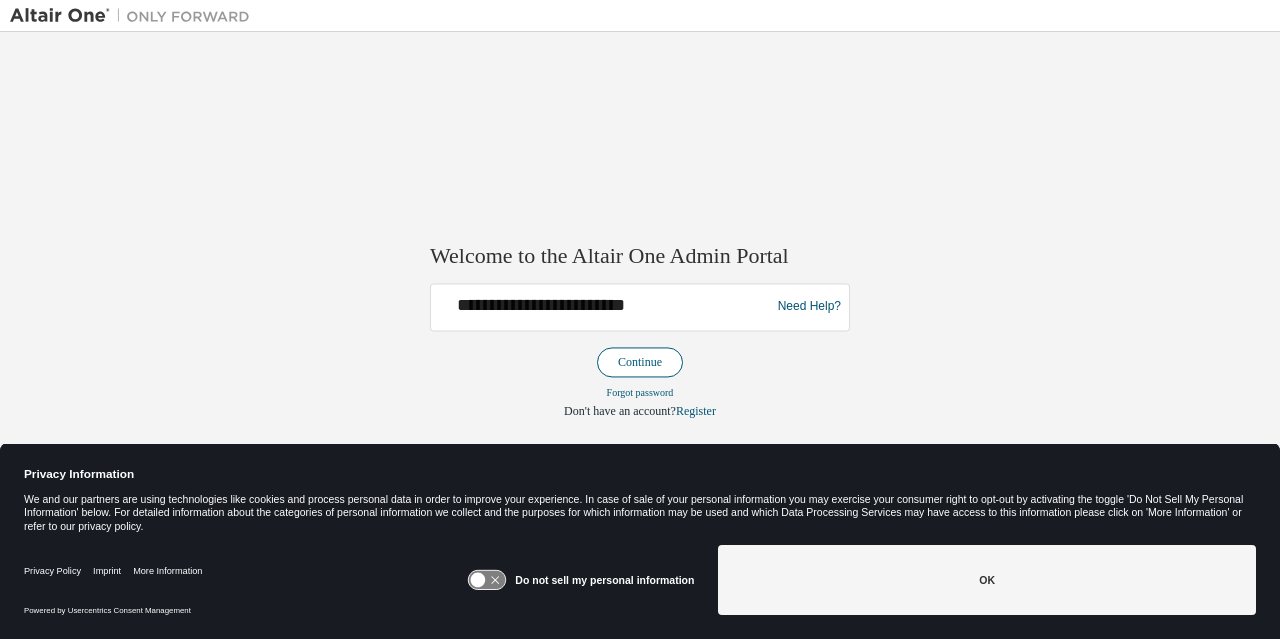 click on "Continue" at bounding box center (640, 362) 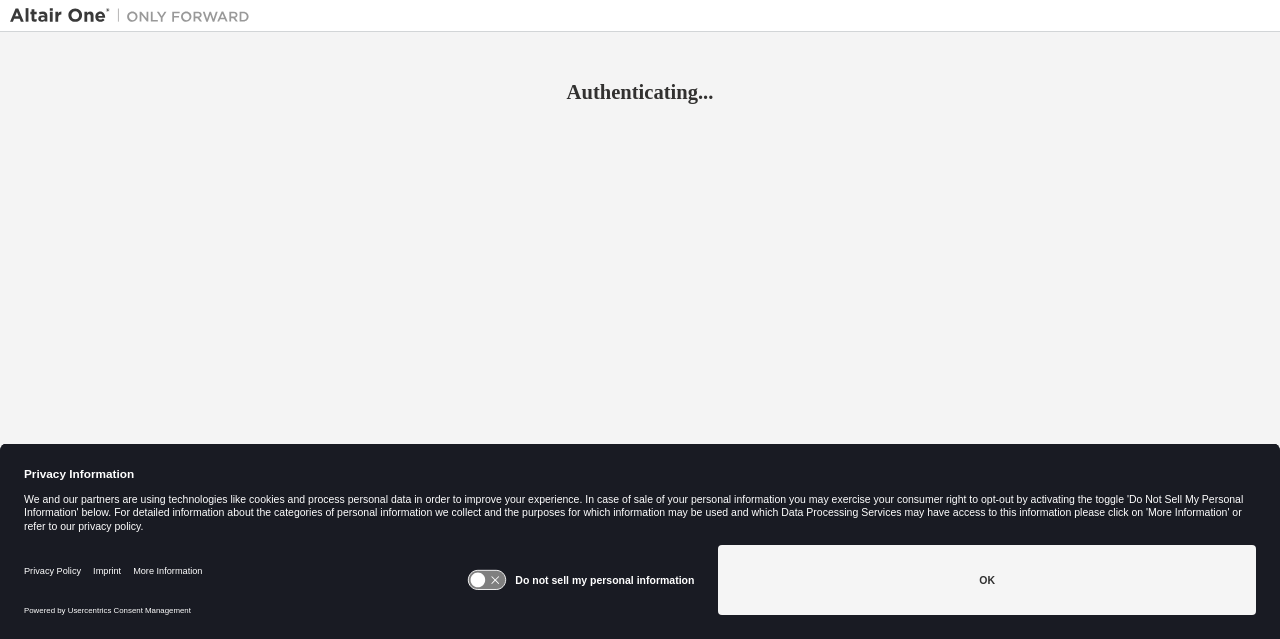 scroll, scrollTop: 0, scrollLeft: 0, axis: both 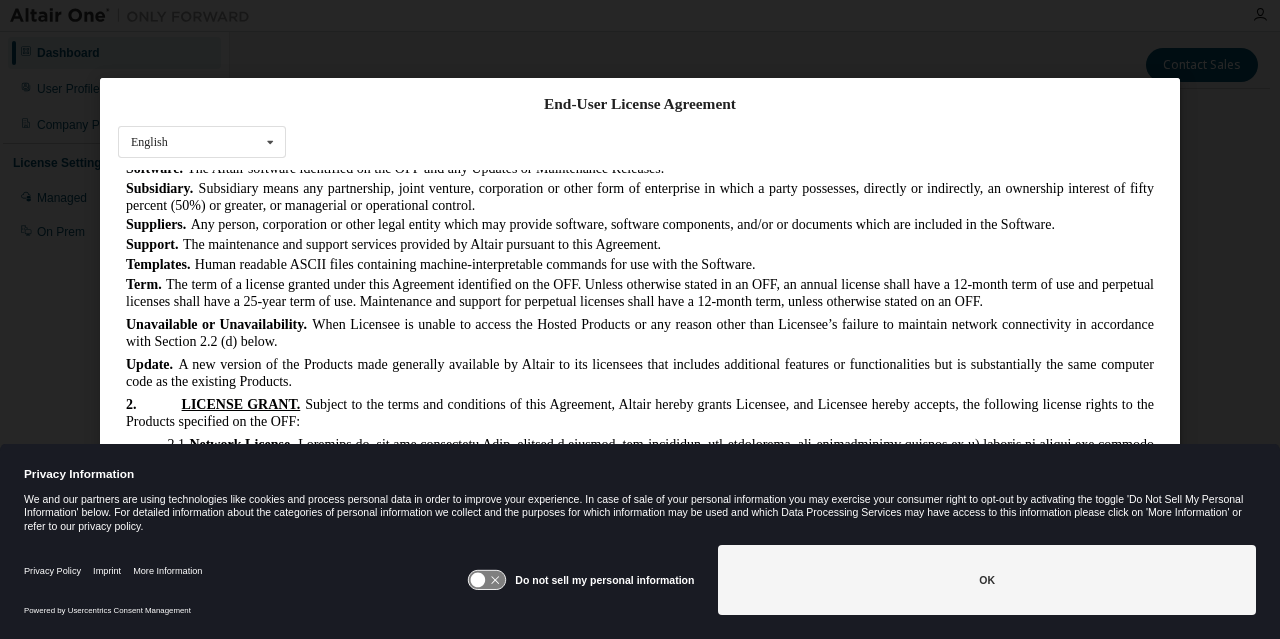 click 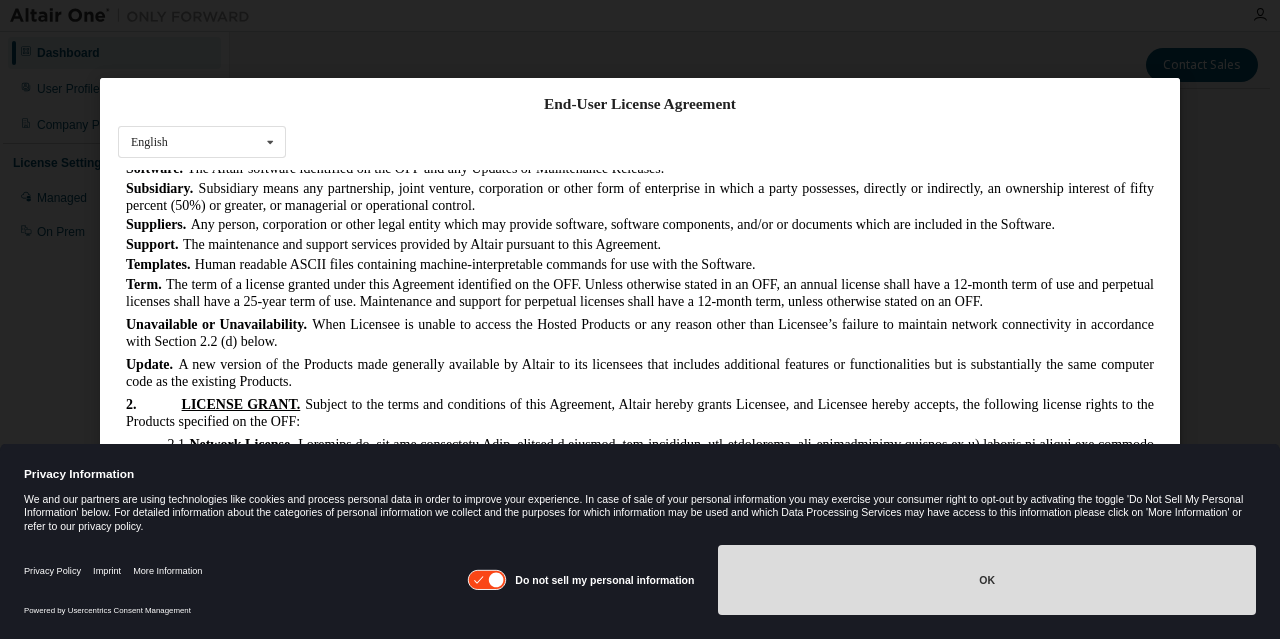 click on "OK" at bounding box center (987, 580) 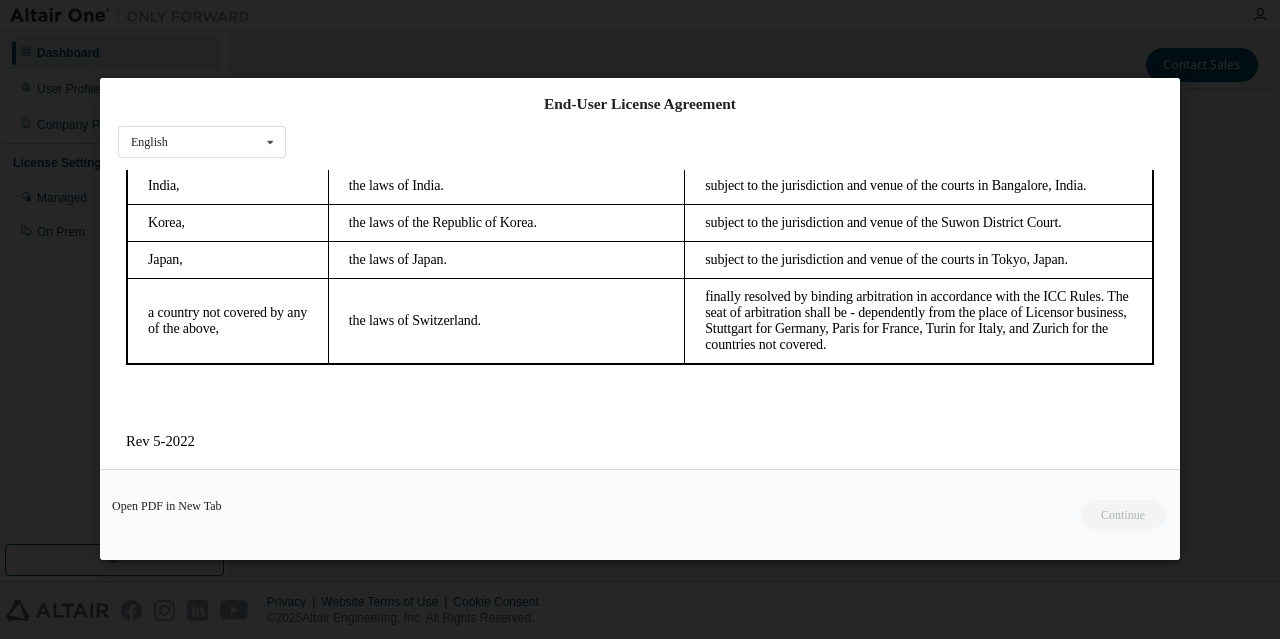 scroll, scrollTop: 5622, scrollLeft: 0, axis: vertical 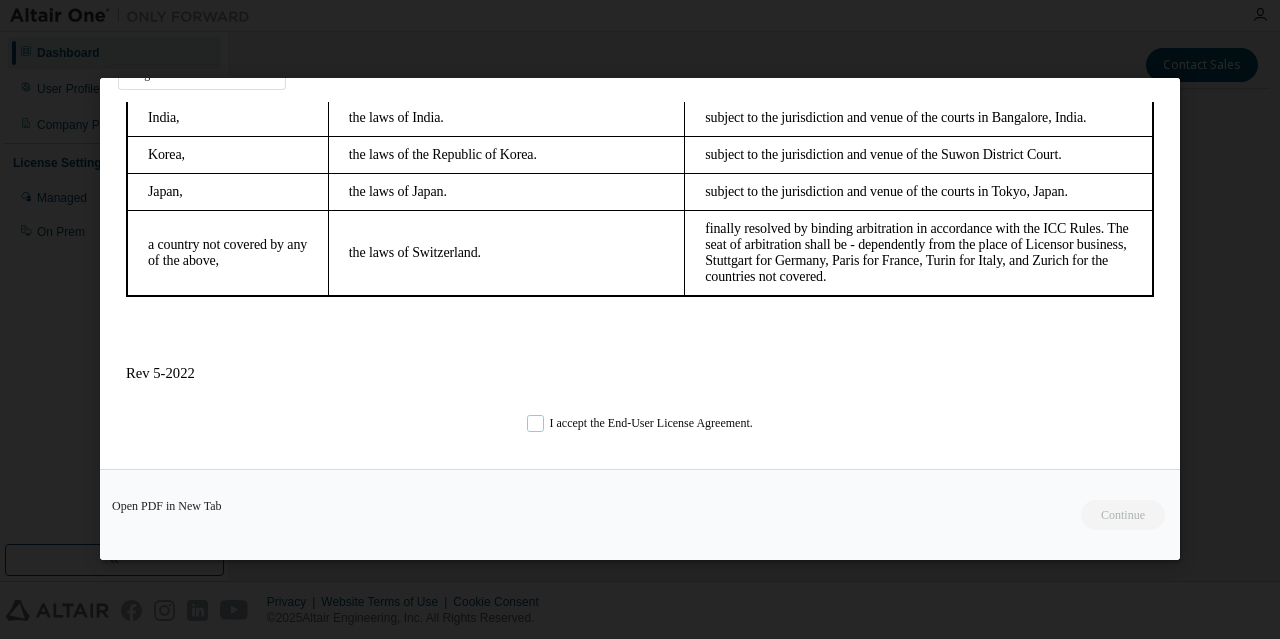 click on "I accept the End-User License Agreement." at bounding box center [640, 423] 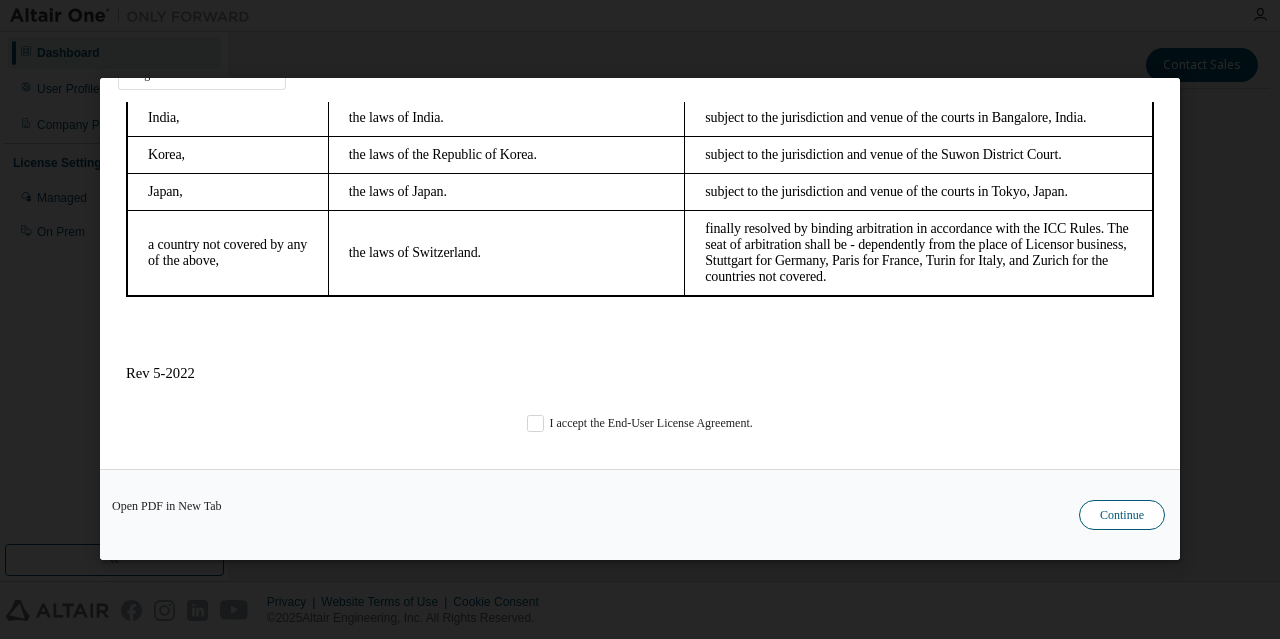 click on "Continue" at bounding box center [1122, 516] 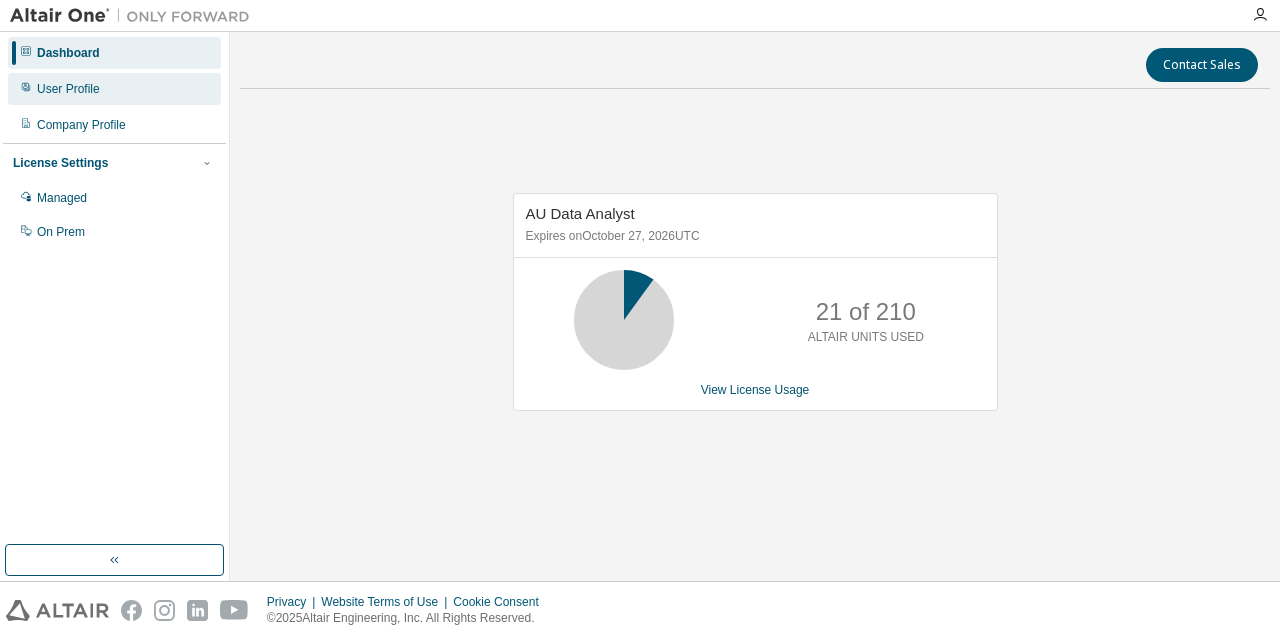 click on "User Profile" at bounding box center [68, 89] 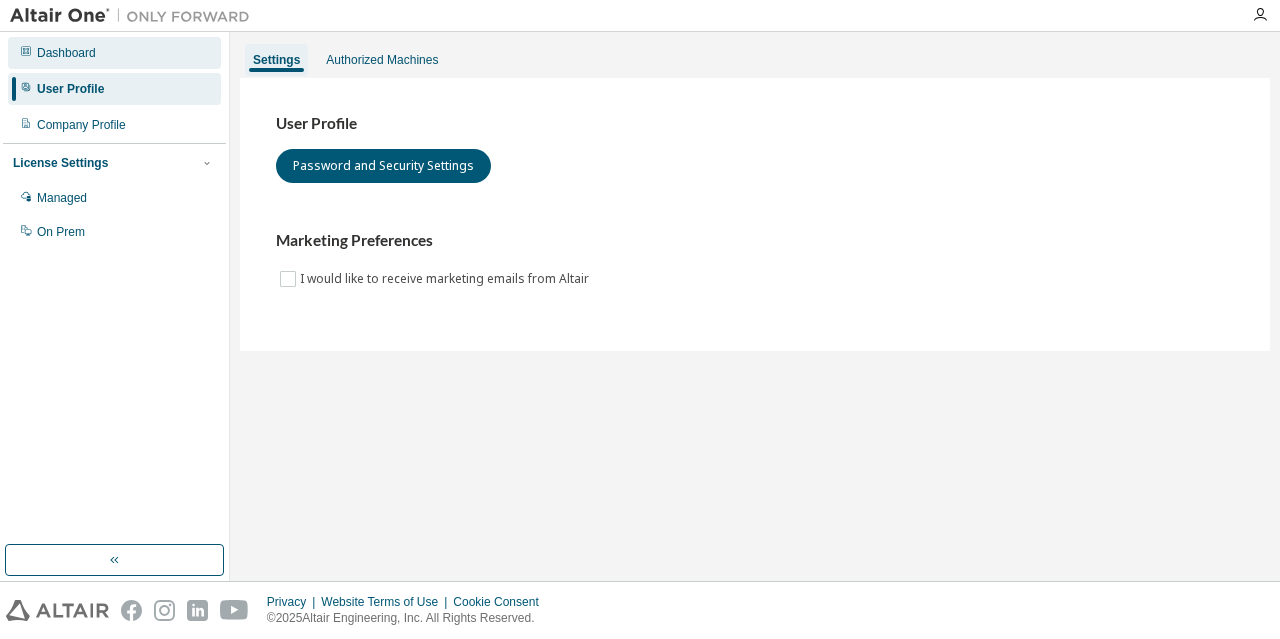 click on "Dashboard" at bounding box center (114, 53) 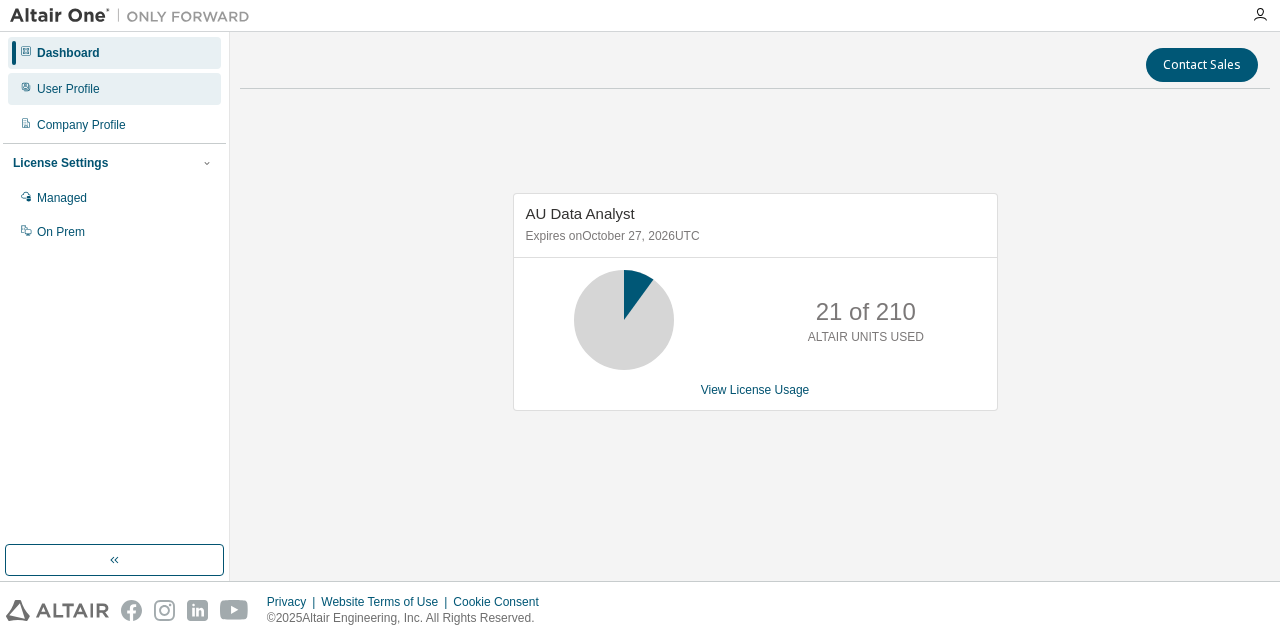 click on "User Profile" at bounding box center [68, 89] 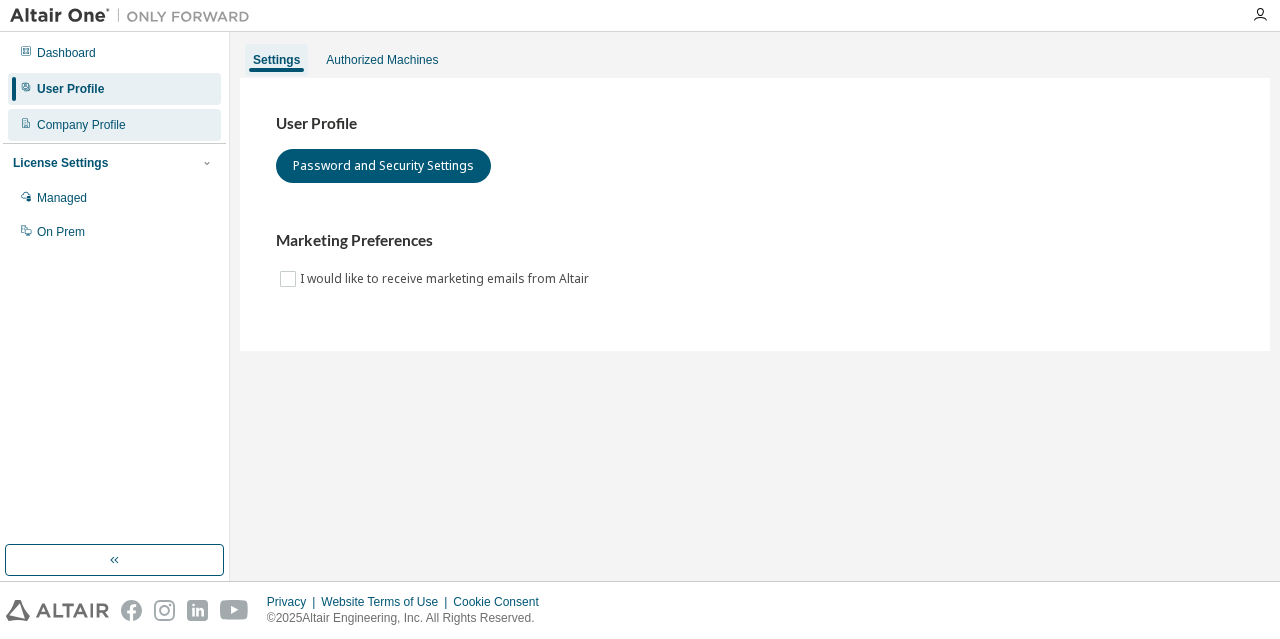 click on "Company Profile" at bounding box center [81, 125] 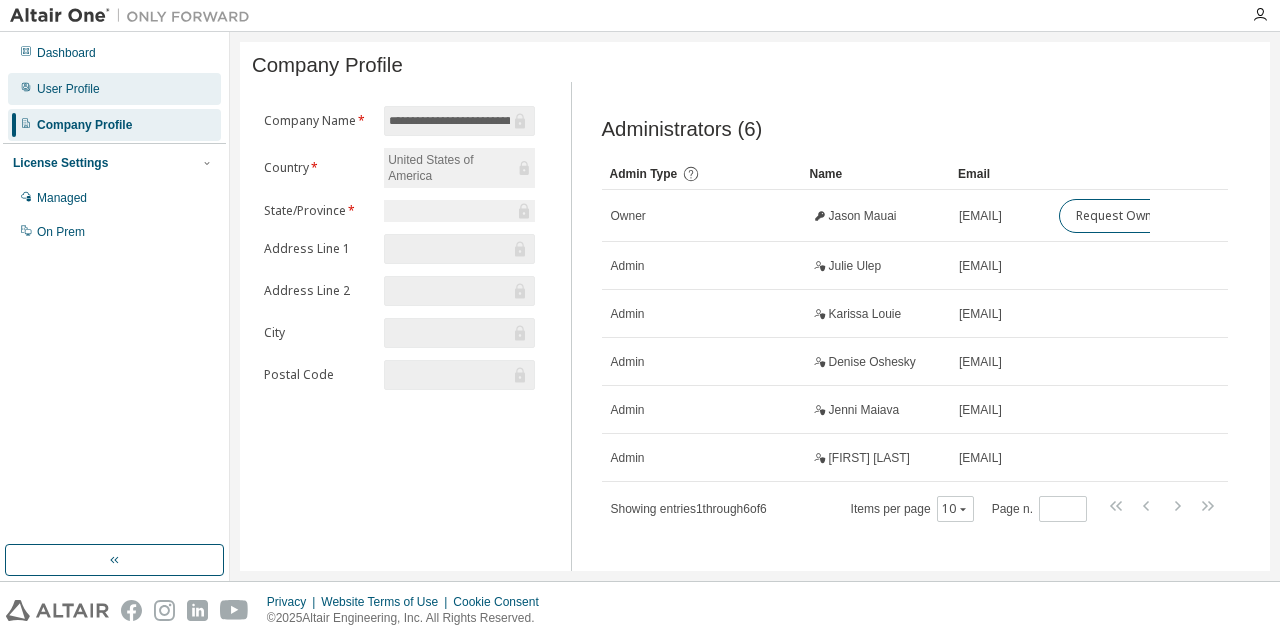 click on "User Profile" at bounding box center [114, 89] 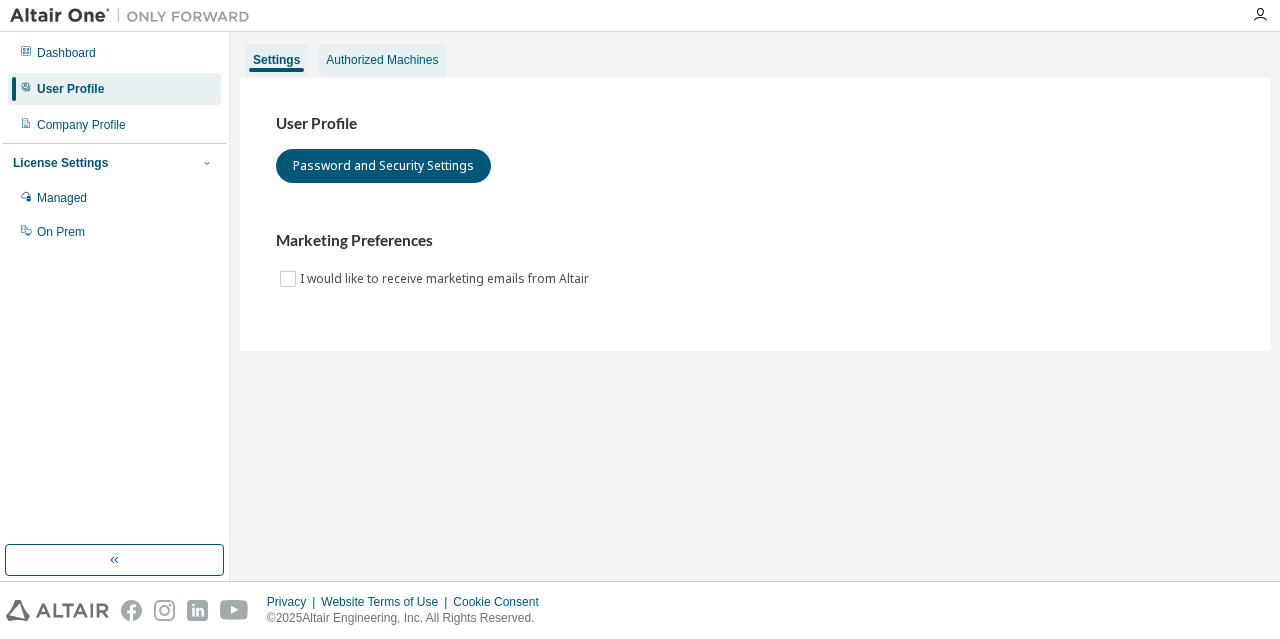 click on "Authorized Machines" at bounding box center [382, 60] 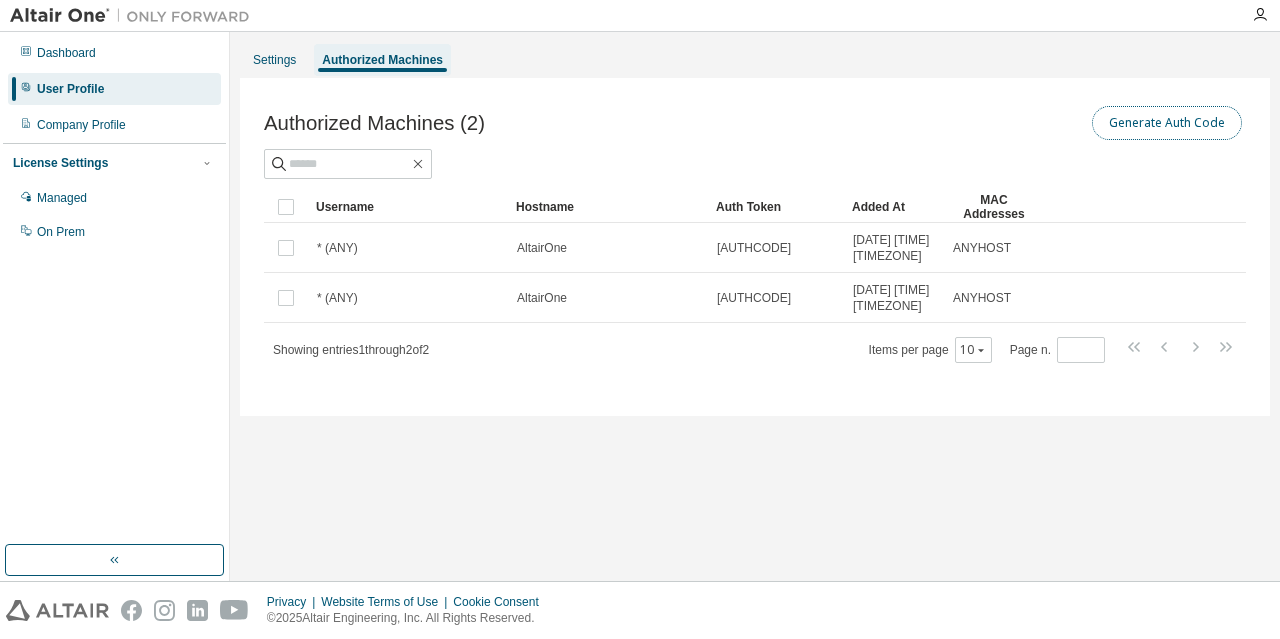 click on "Generate Auth Code" at bounding box center [1167, 123] 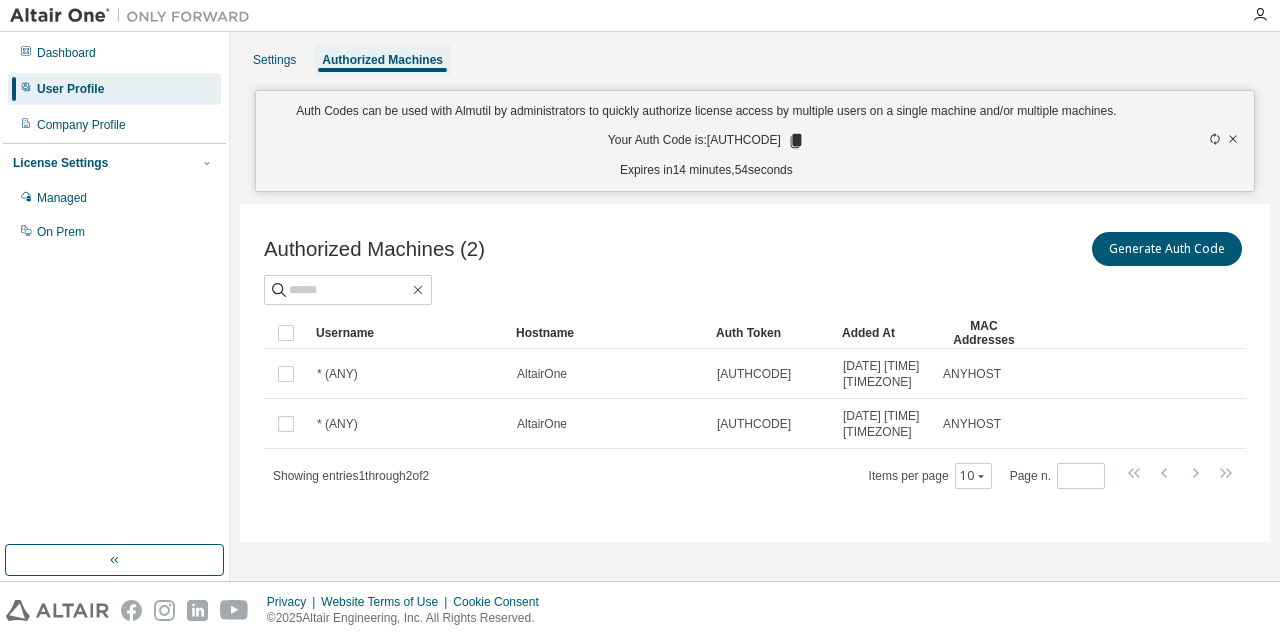 click on "Your Auth Code is:  [AUTHCODE]" at bounding box center [706, 141] 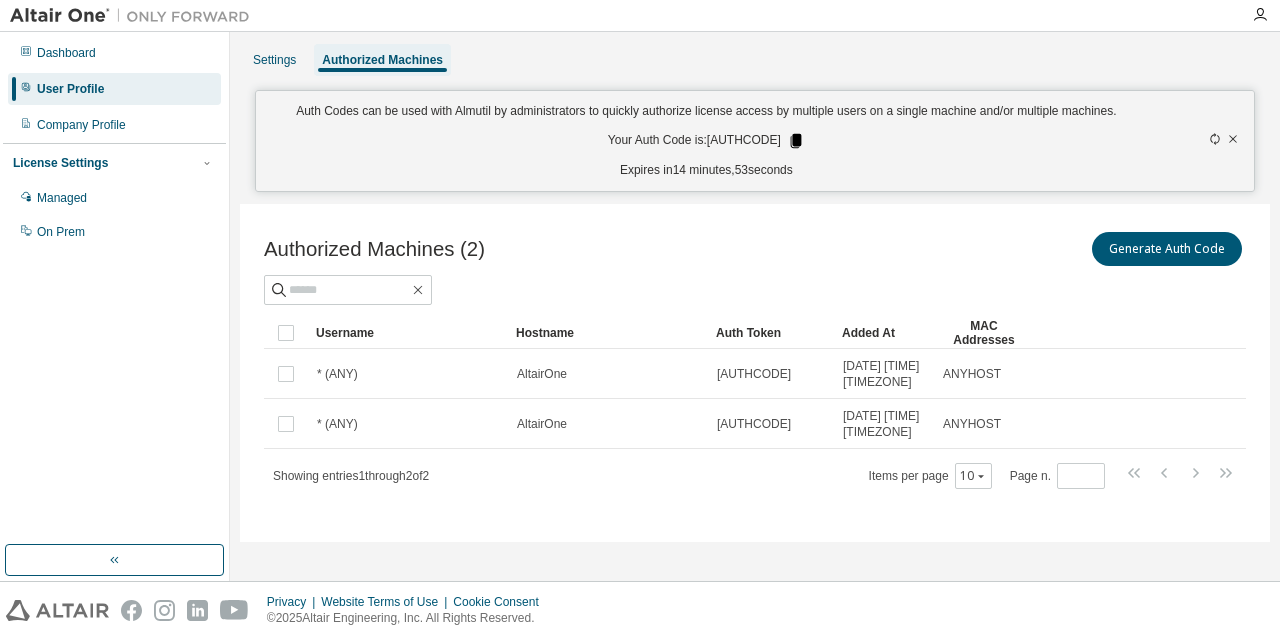 click 